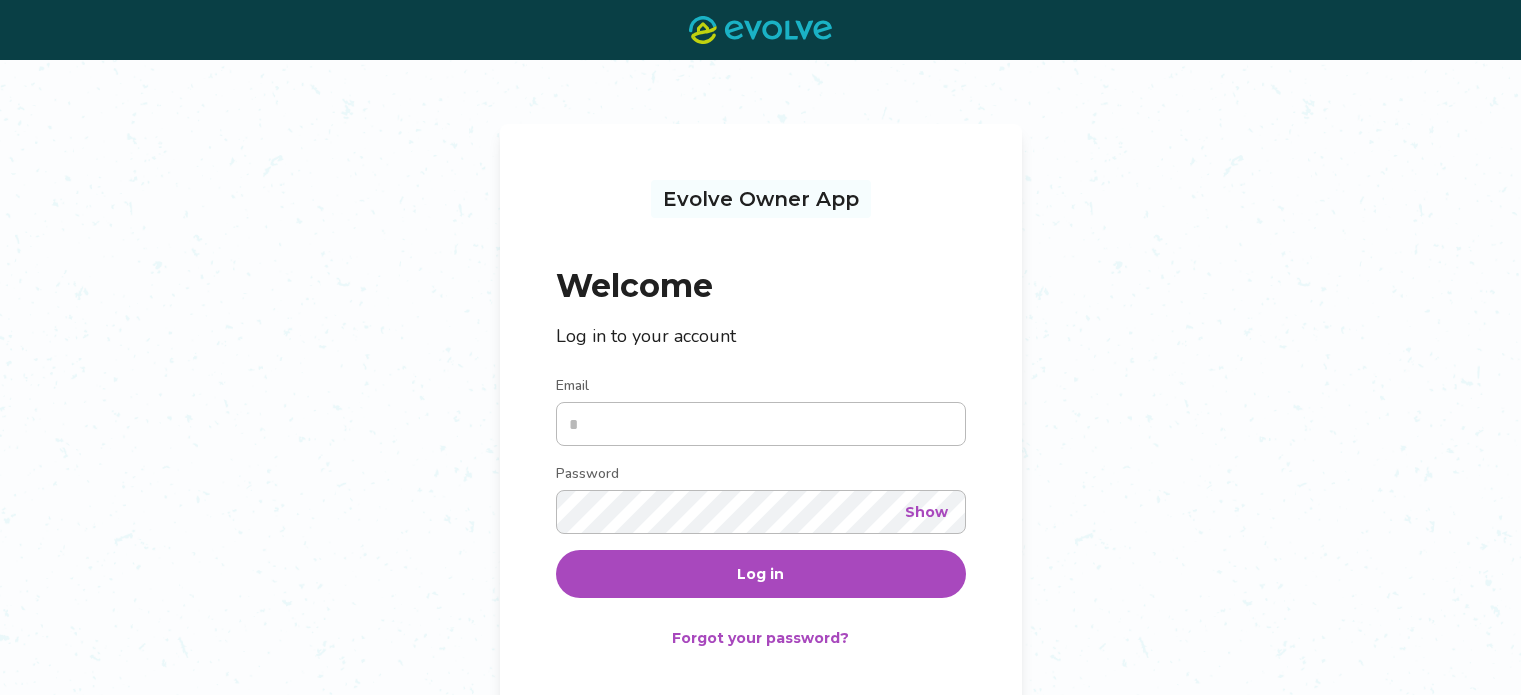 click on "Email" at bounding box center (761, 424) 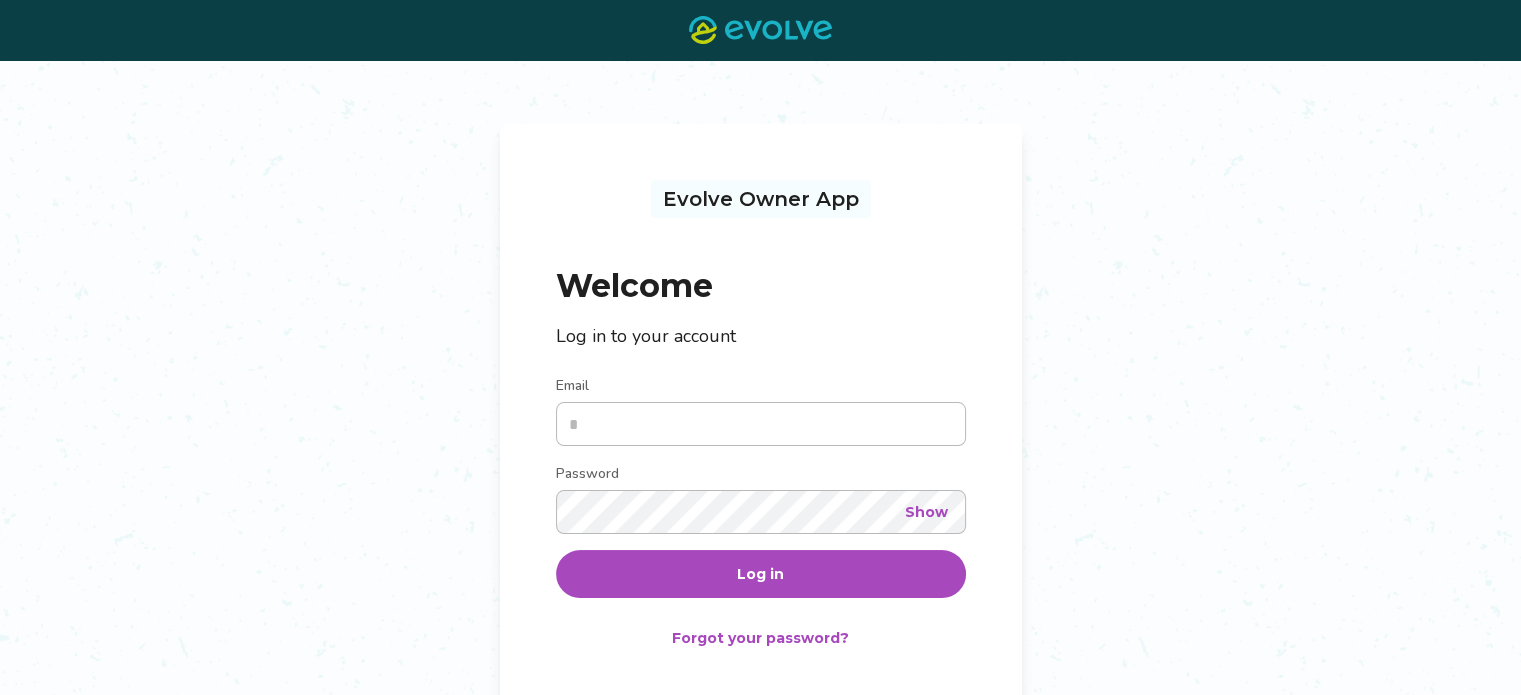 type on "**********" 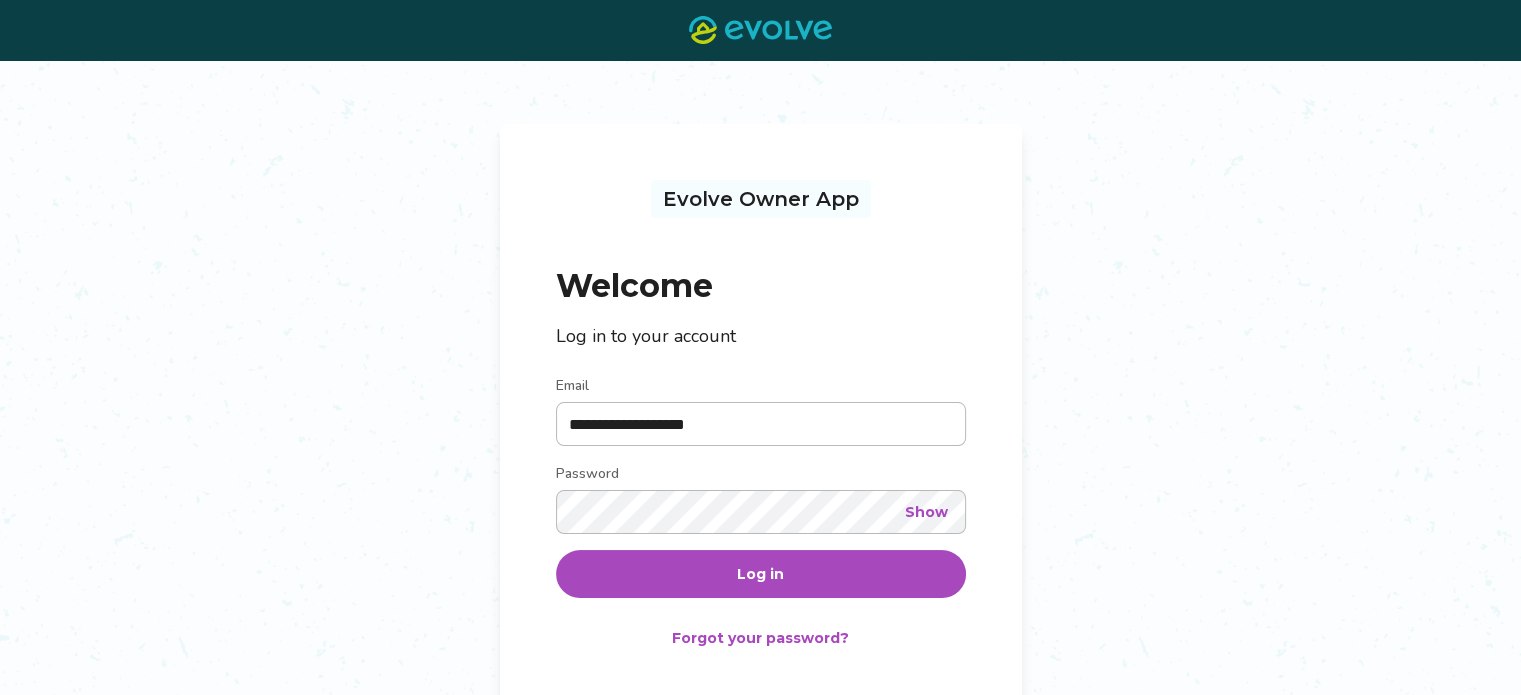 click on "Log in" at bounding box center [761, 574] 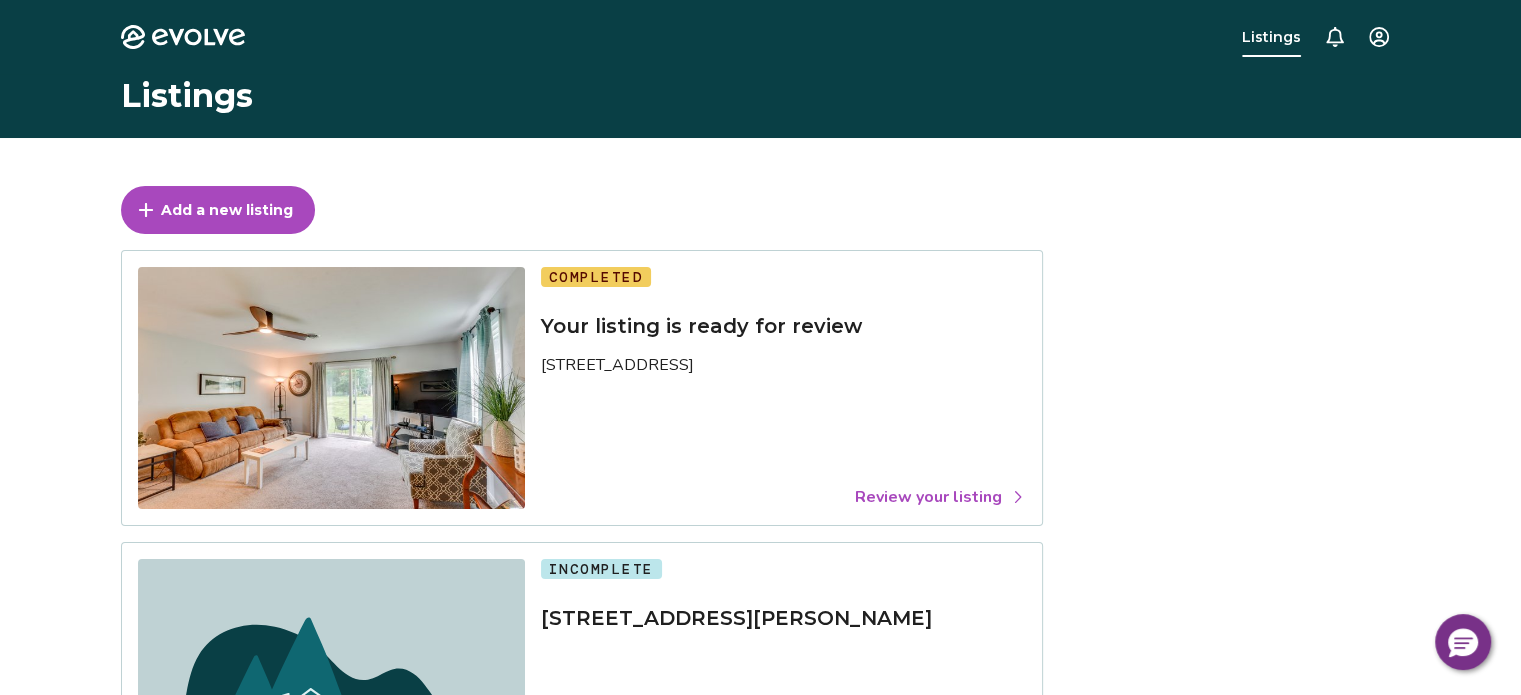 click on "Completed Your listing is ready for review [STREET_ADDRESS] Review your listing" at bounding box center [783, 388] 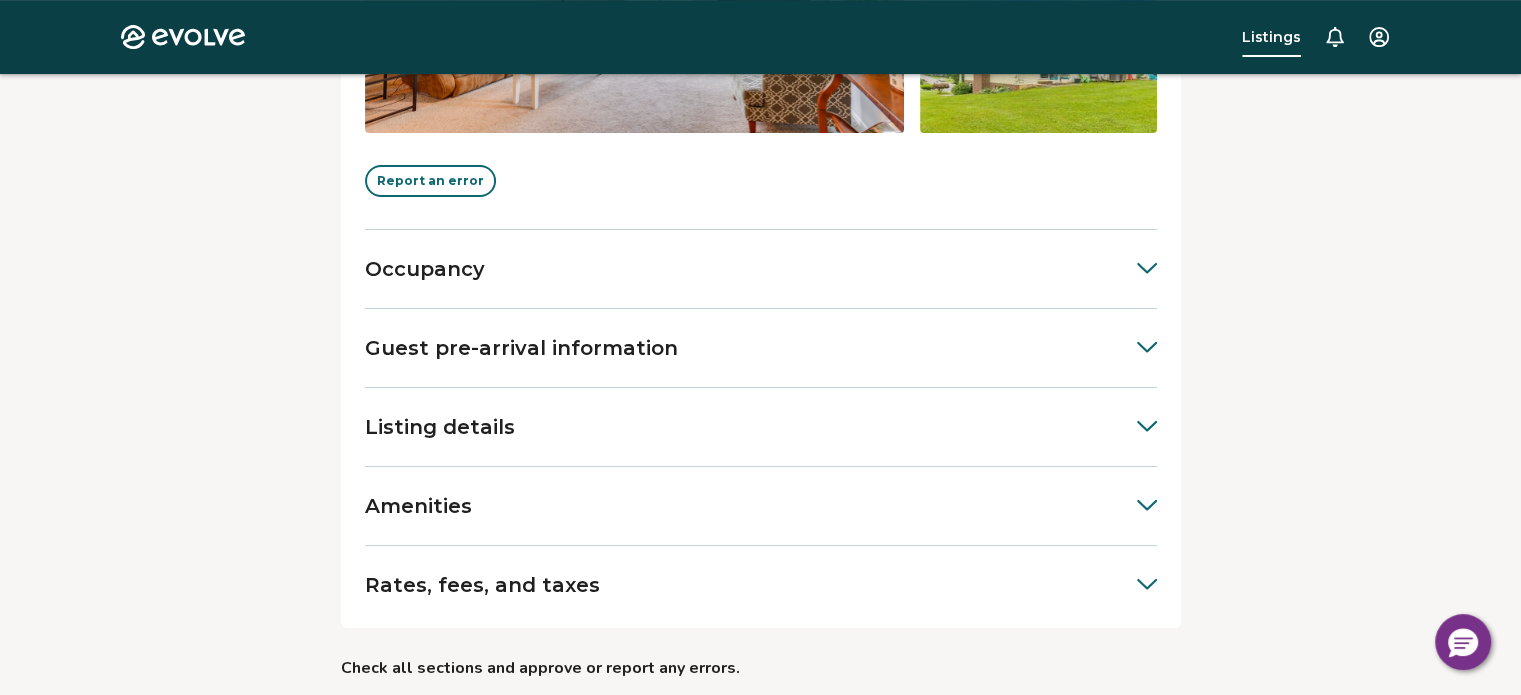 scroll, scrollTop: 800, scrollLeft: 0, axis: vertical 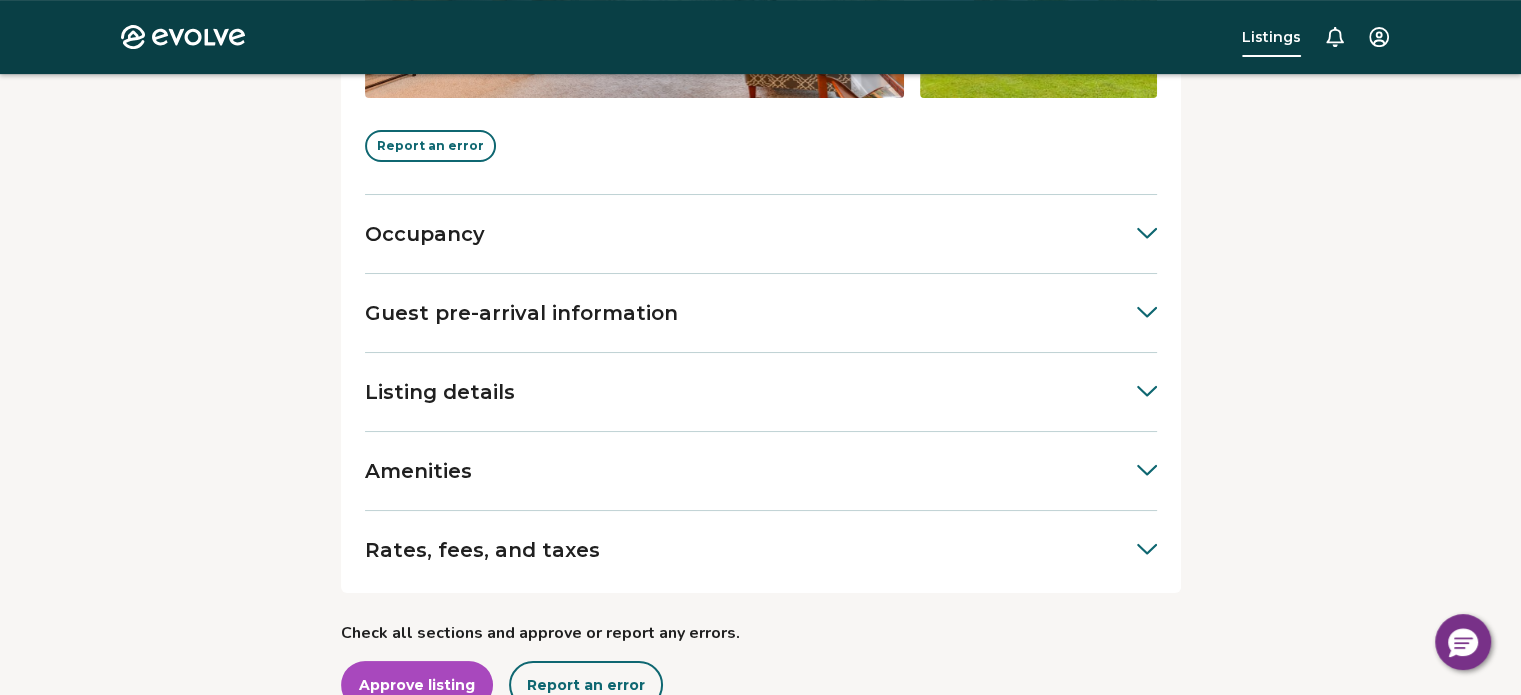 click on "Listing details" at bounding box center (761, 392) 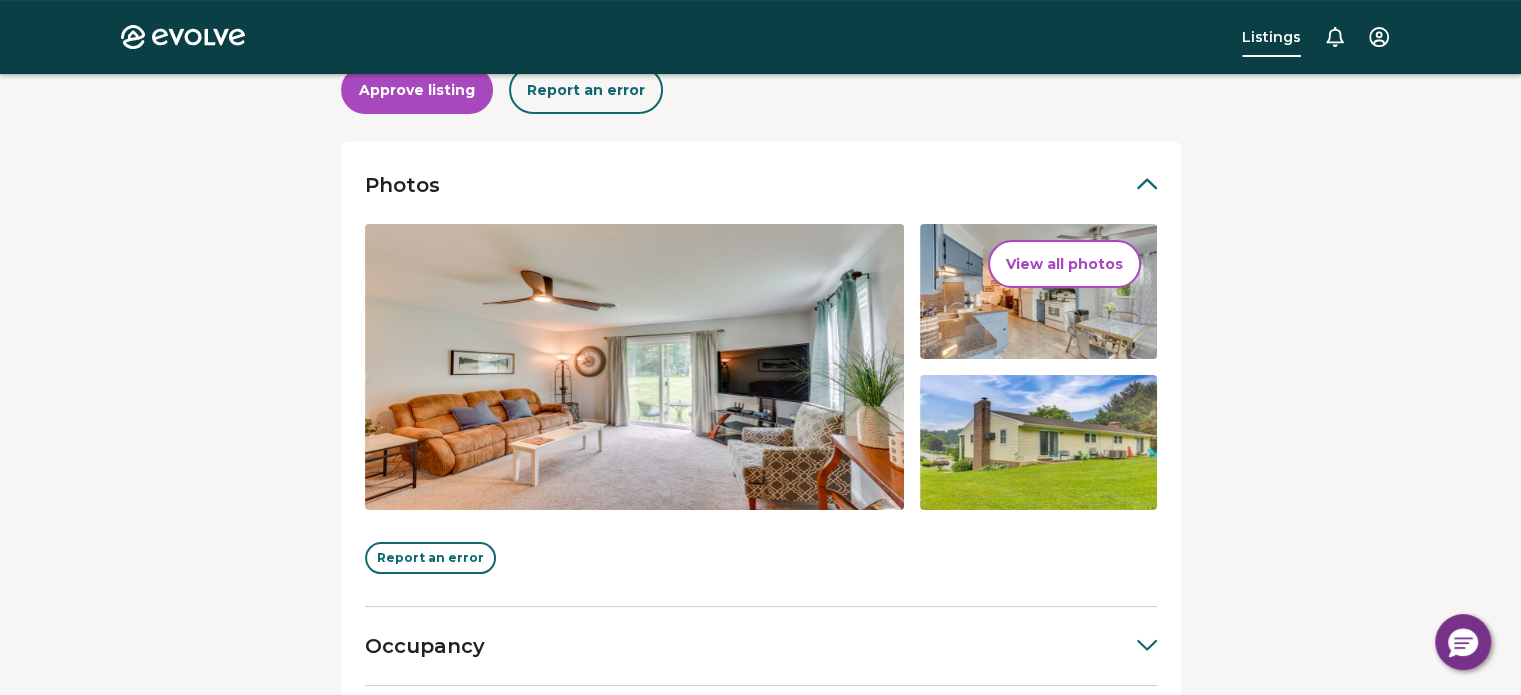 scroll, scrollTop: 0, scrollLeft: 0, axis: both 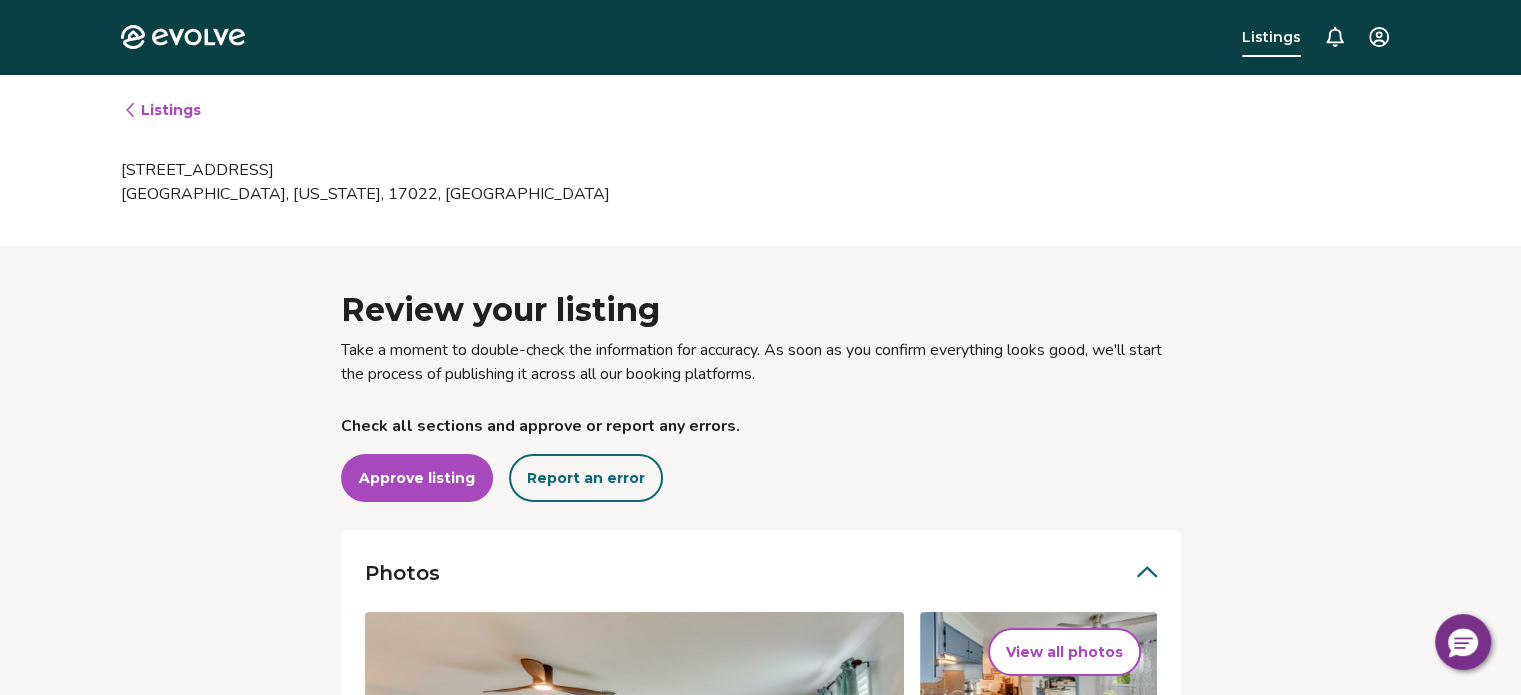 click on "Approve listing" at bounding box center (417, 478) 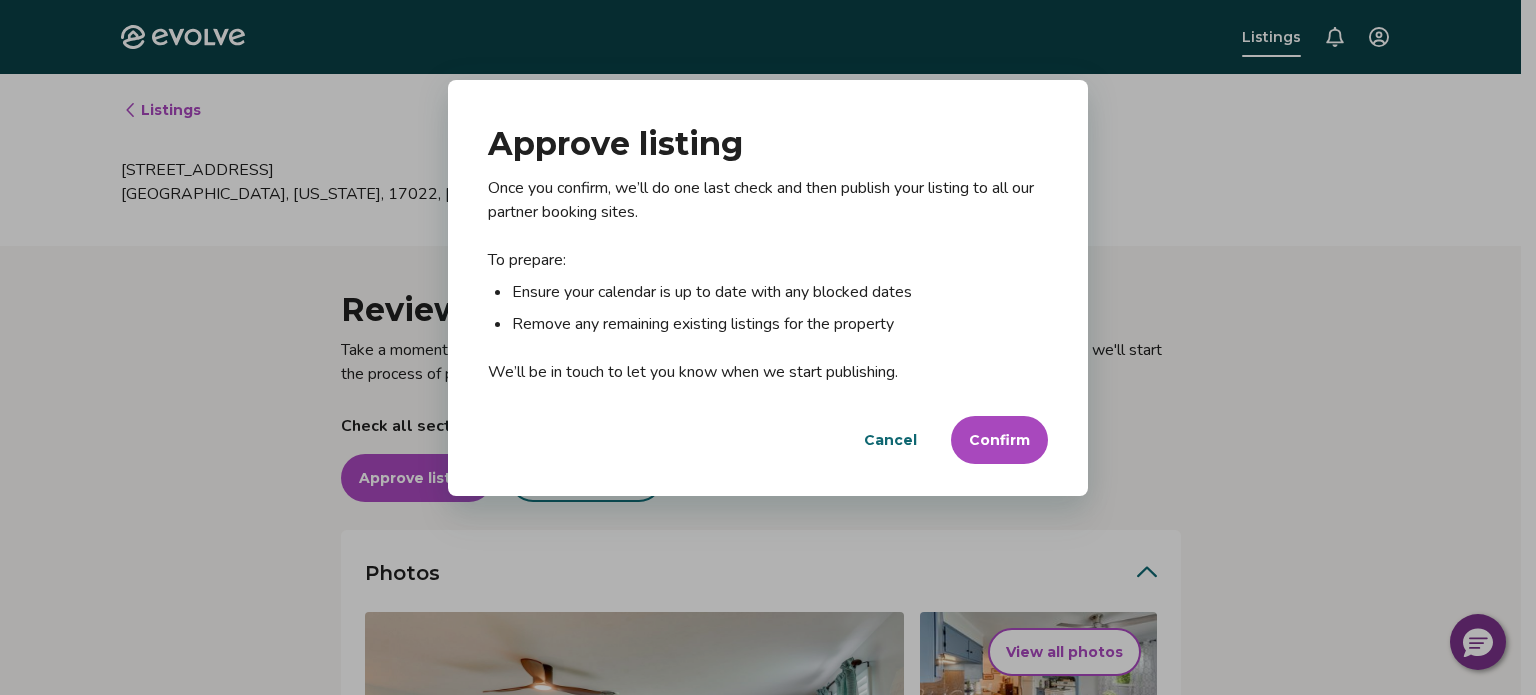 click on "Confirm" at bounding box center [999, 440] 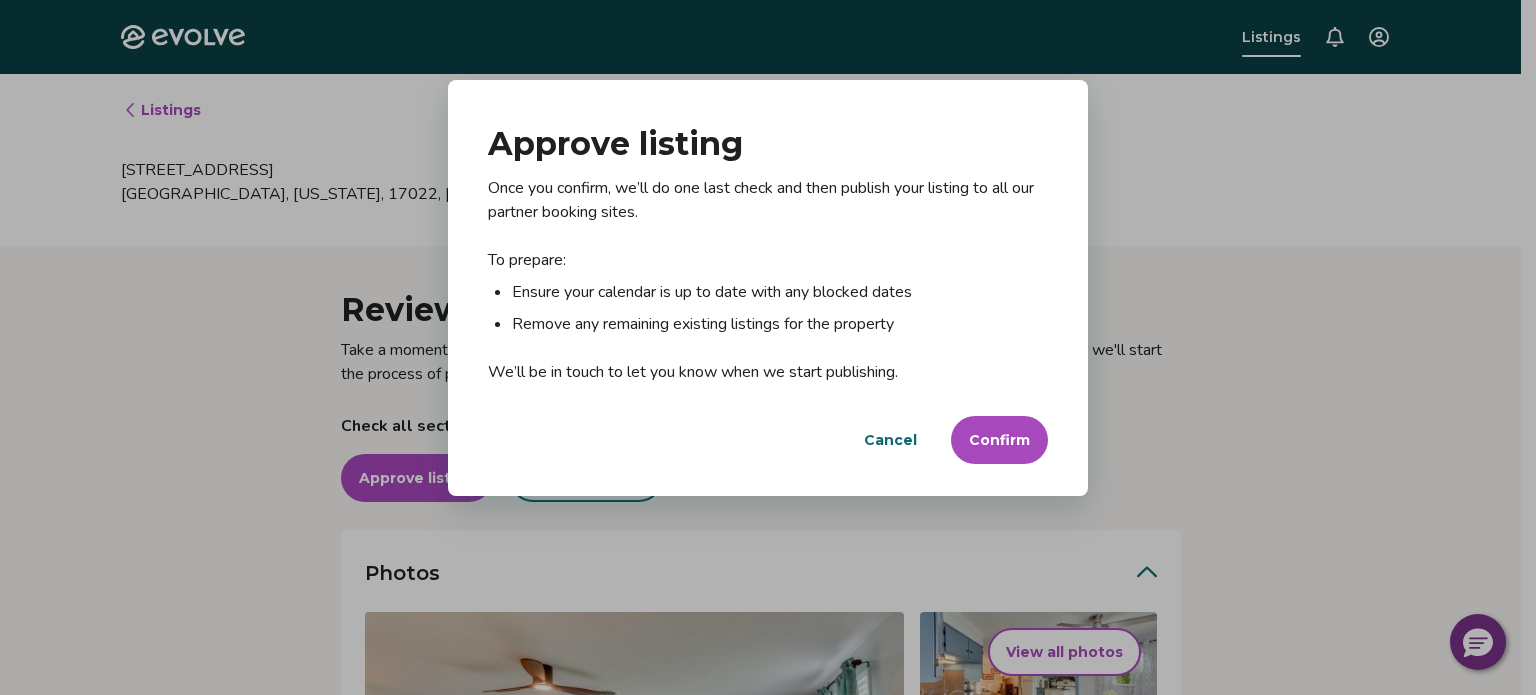 click on "Dialog Approve listing Once you confirm, we’ll do one last check and then publish your listing to all our partner booking sites. To prepare: Ensure your calendar is up to date with any blocked dates Remove any remaining existing listings for the property We’ll be in touch to let you know when we start publishing. Cancel Confirm" at bounding box center (768, 347) 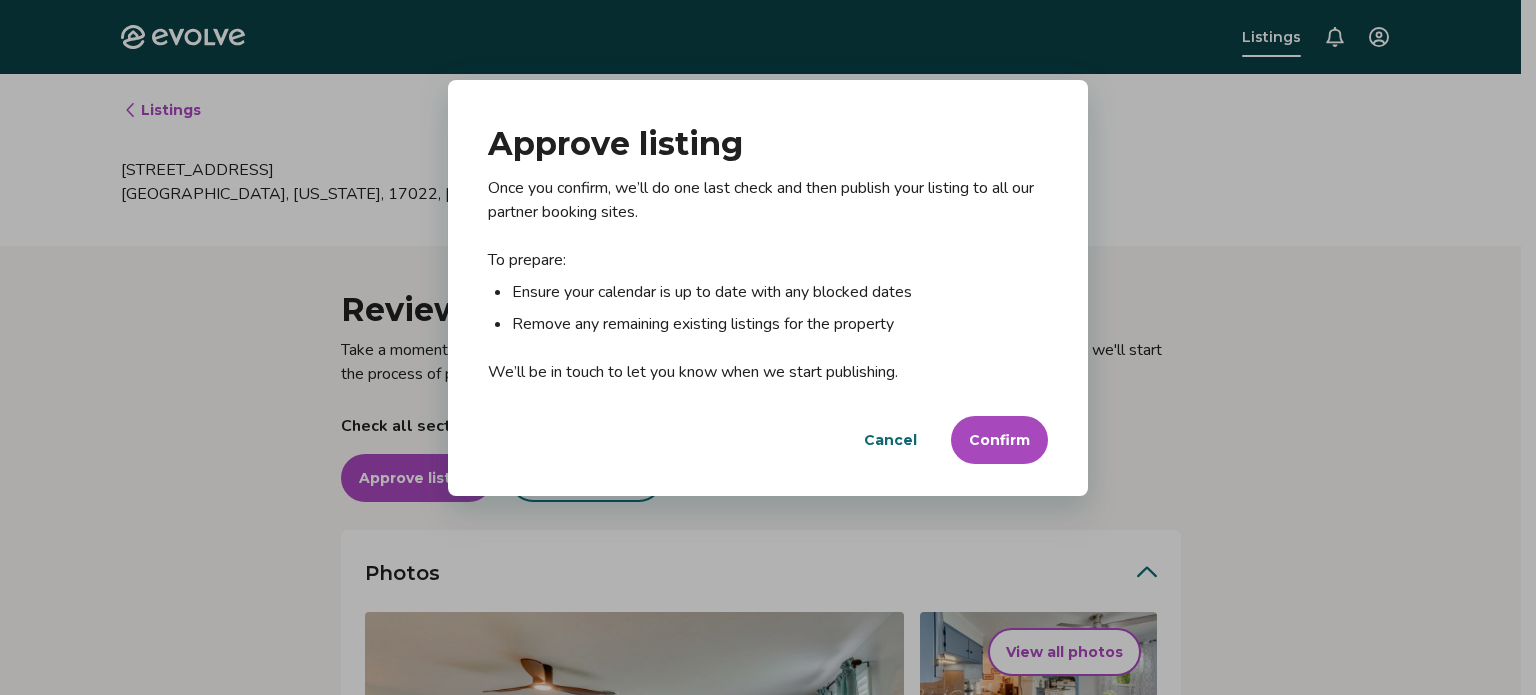 click on "Dialog Approve listing Once you confirm, we’ll do one last check and then publish your listing to all our partner booking sites. To prepare: Ensure your calendar is up to date with any blocked dates Remove any remaining existing listings for the property We’ll be in touch to let you know when we start publishing. Cancel Confirm" at bounding box center (768, 347) 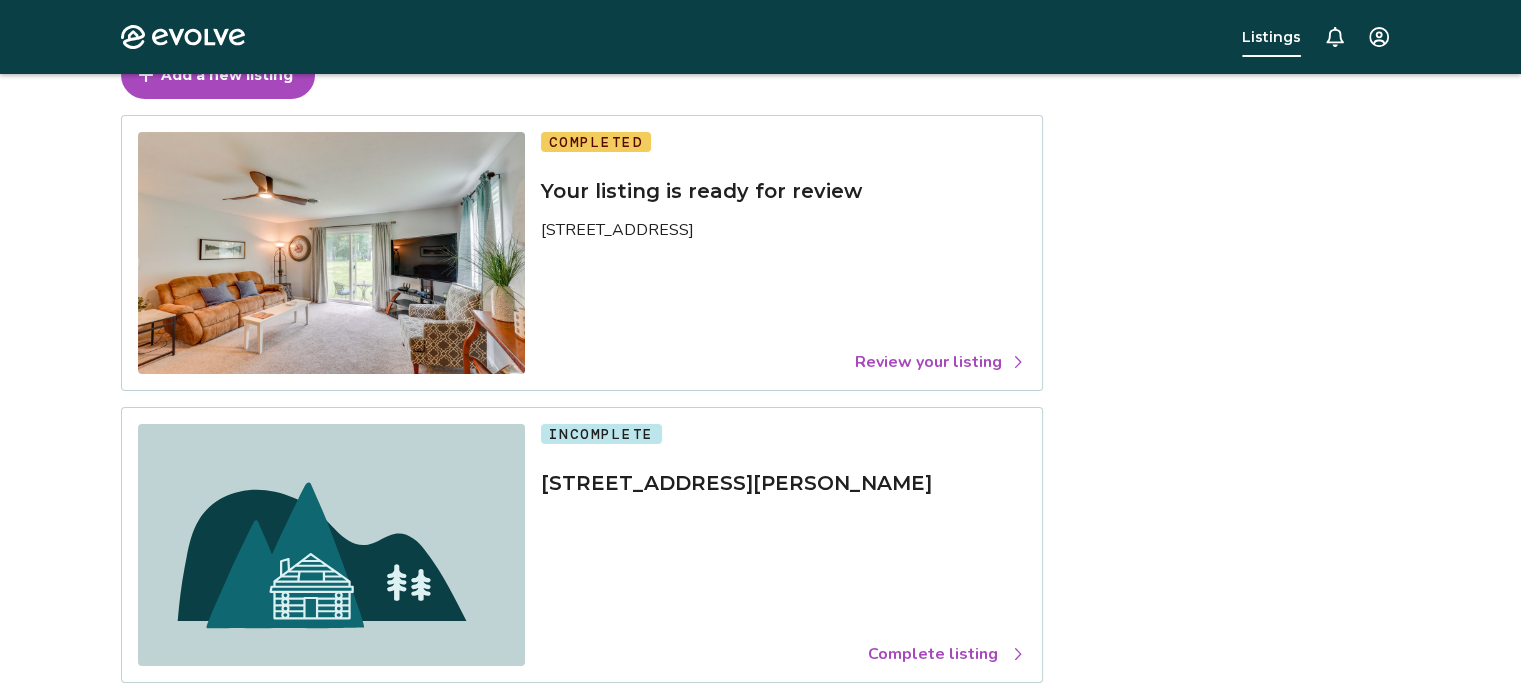 scroll, scrollTop: 100, scrollLeft: 0, axis: vertical 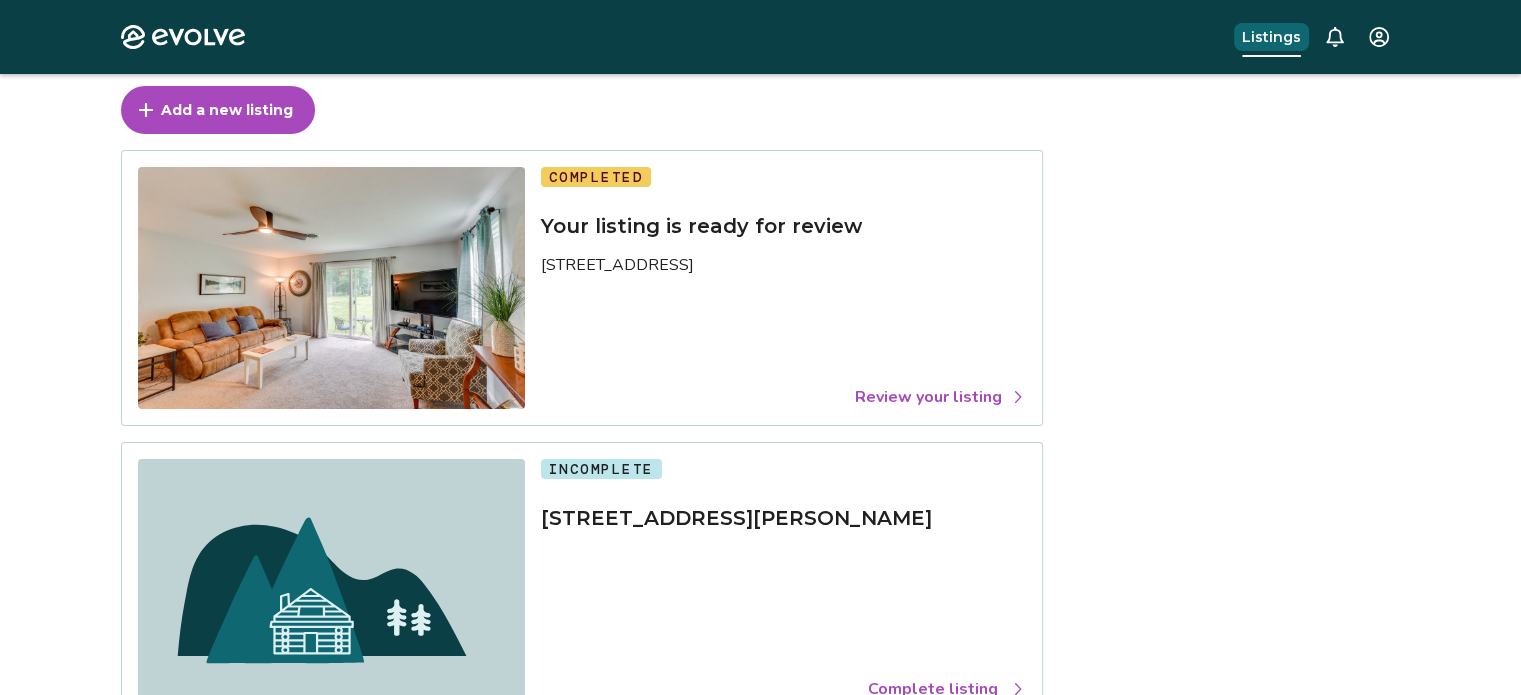 click on "Listings" at bounding box center (1271, 37) 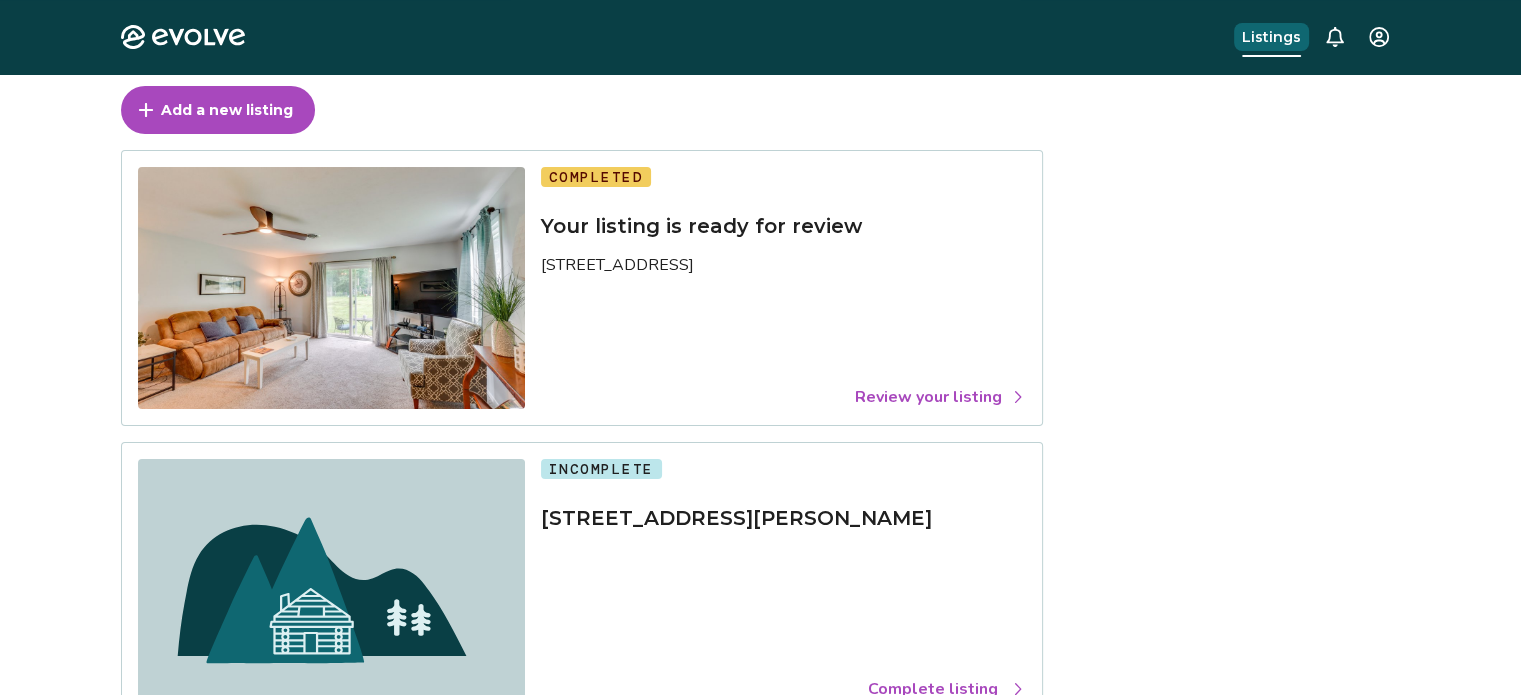 scroll, scrollTop: 0, scrollLeft: 0, axis: both 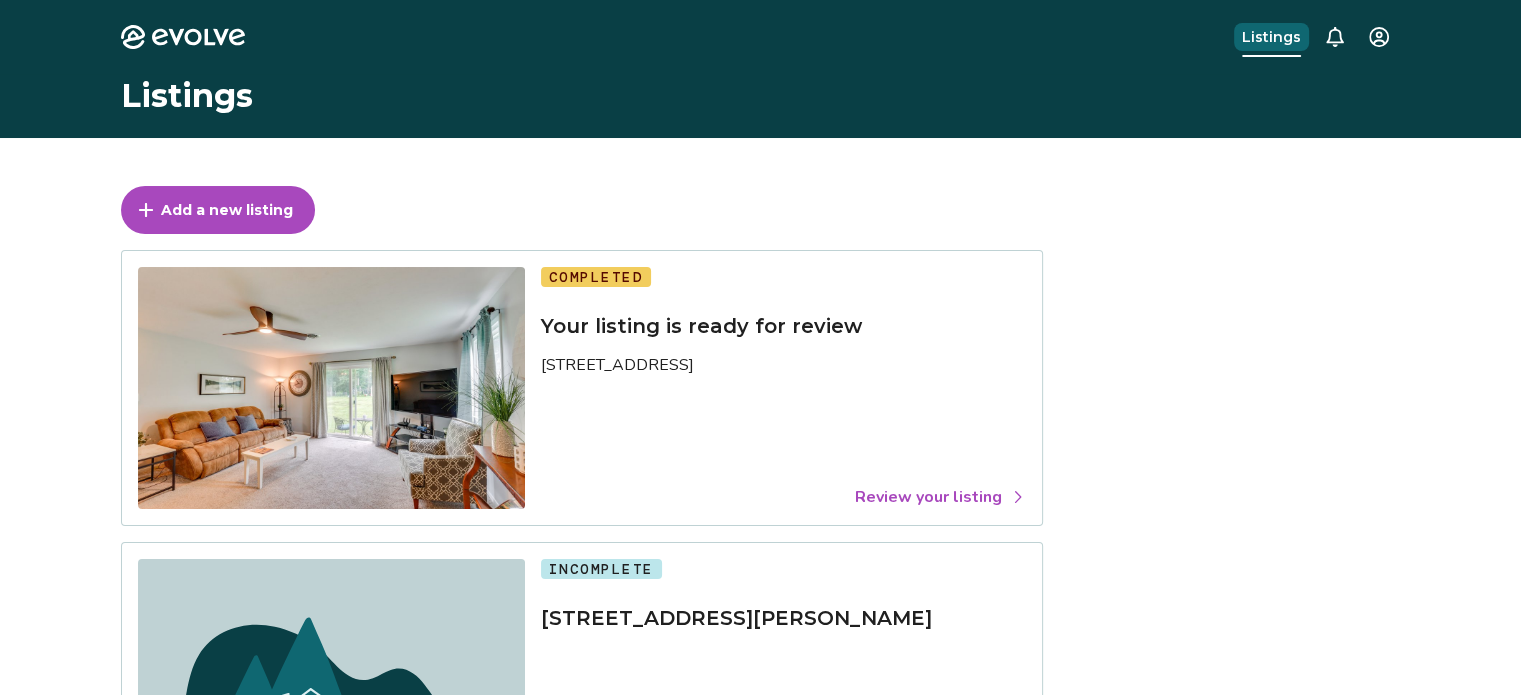 click on "Listings" at bounding box center [1271, 37] 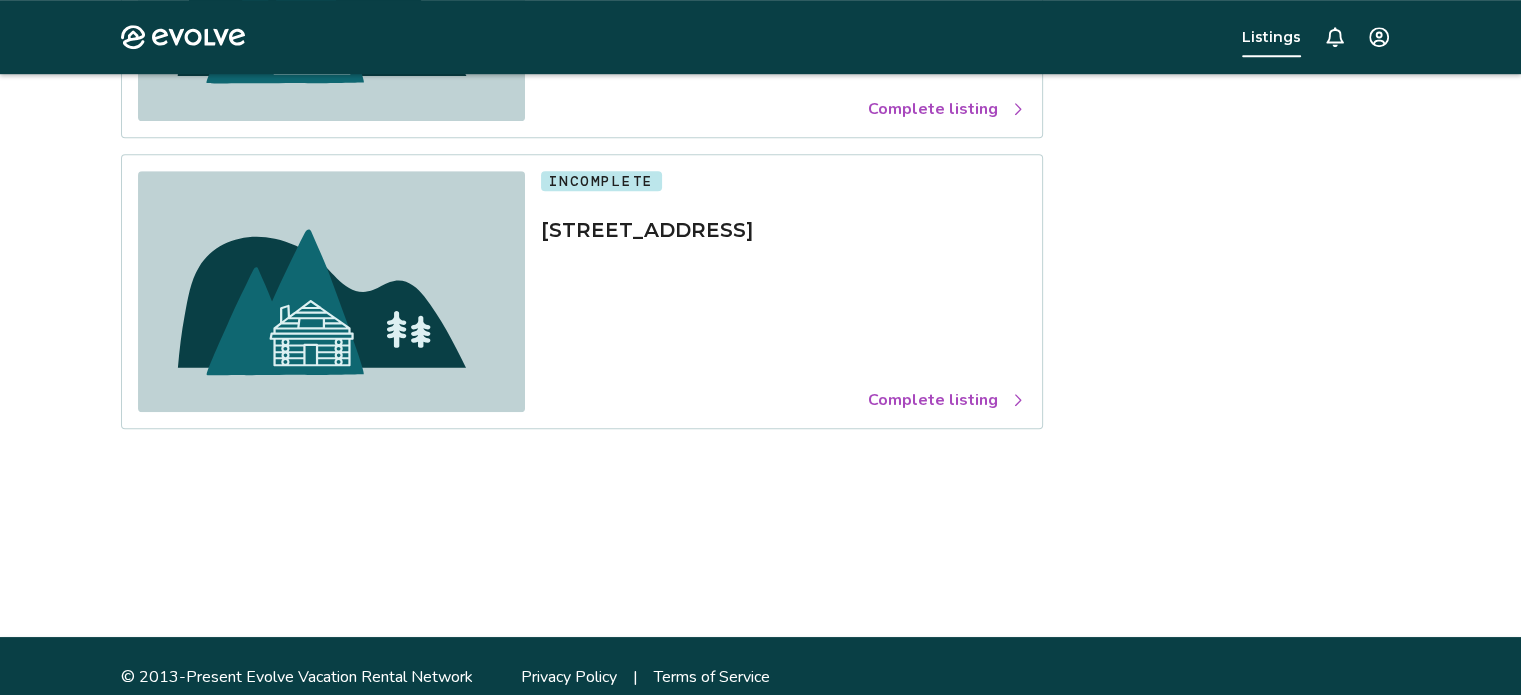 scroll, scrollTop: 1283, scrollLeft: 0, axis: vertical 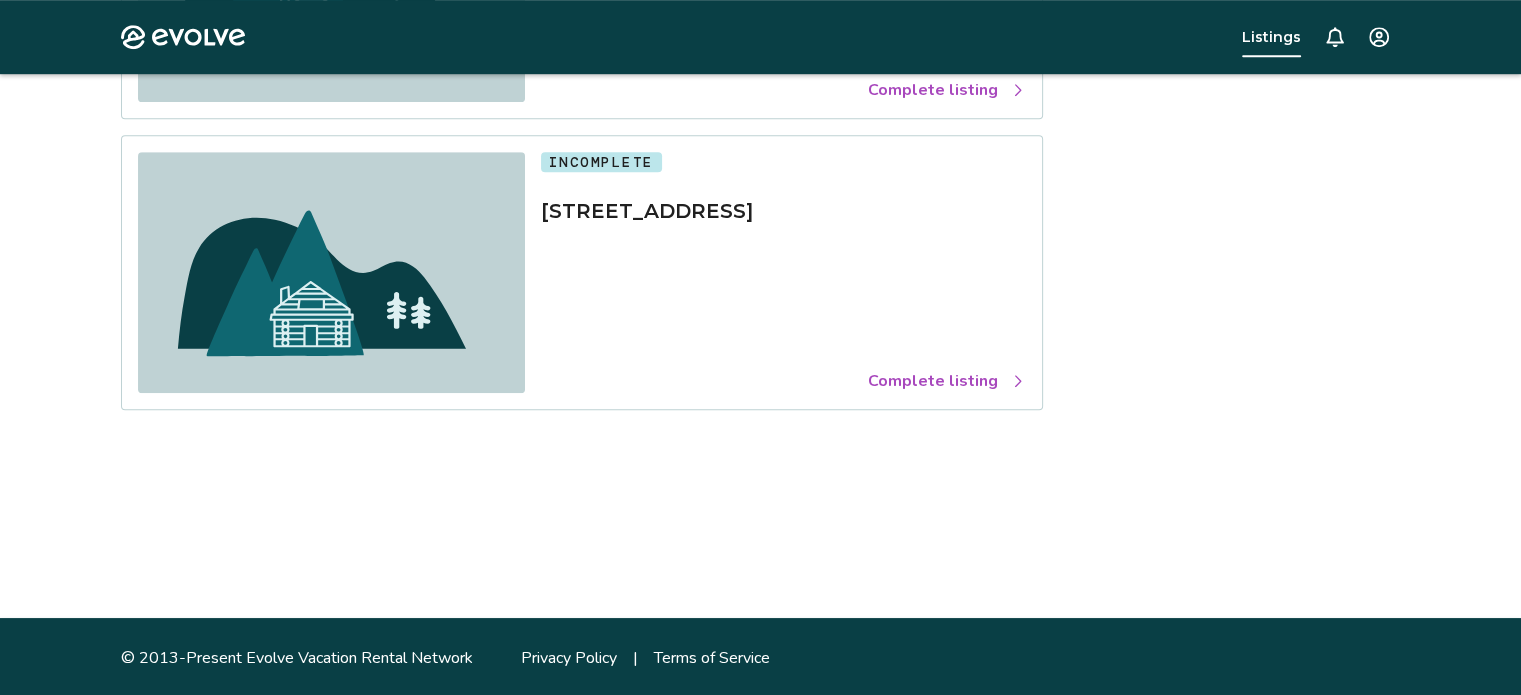 click on "Evolve Listings Listings Add a new listing Completed Your listing is ready for review [STREET_ADDRESS] Review your listing Incomplete [STREET_ADDRESS][PERSON_NAME] Complete listing Incomplete [STREET_ADDRESS][PERSON_NAME] Complete listing Incomplete 4309 mariner way Complete listing Incomplete [STREET_ADDRESS] Complete listing © 2013-Present Evolve Vacation Rental Network Privacy Policy | Terms of Service" at bounding box center (760, -293) 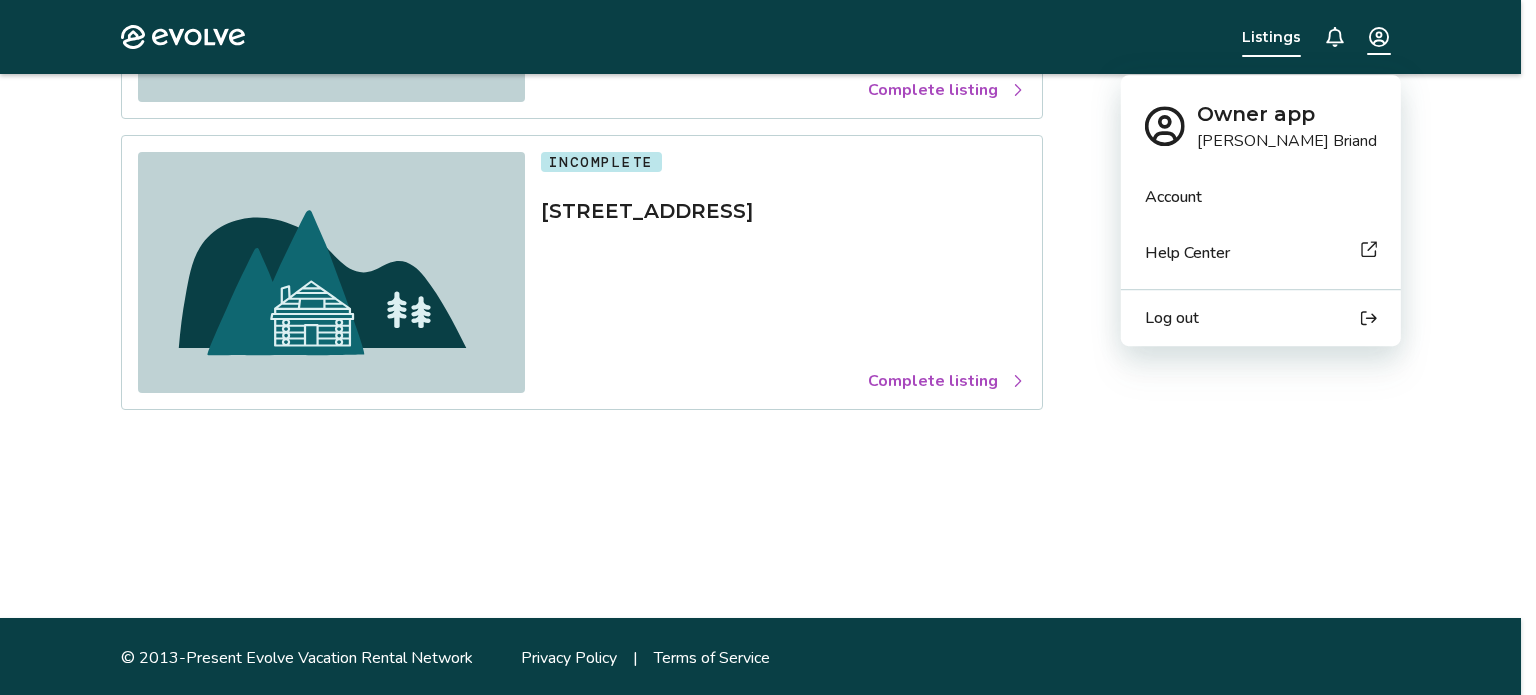click on "Account" at bounding box center (1261, 197) 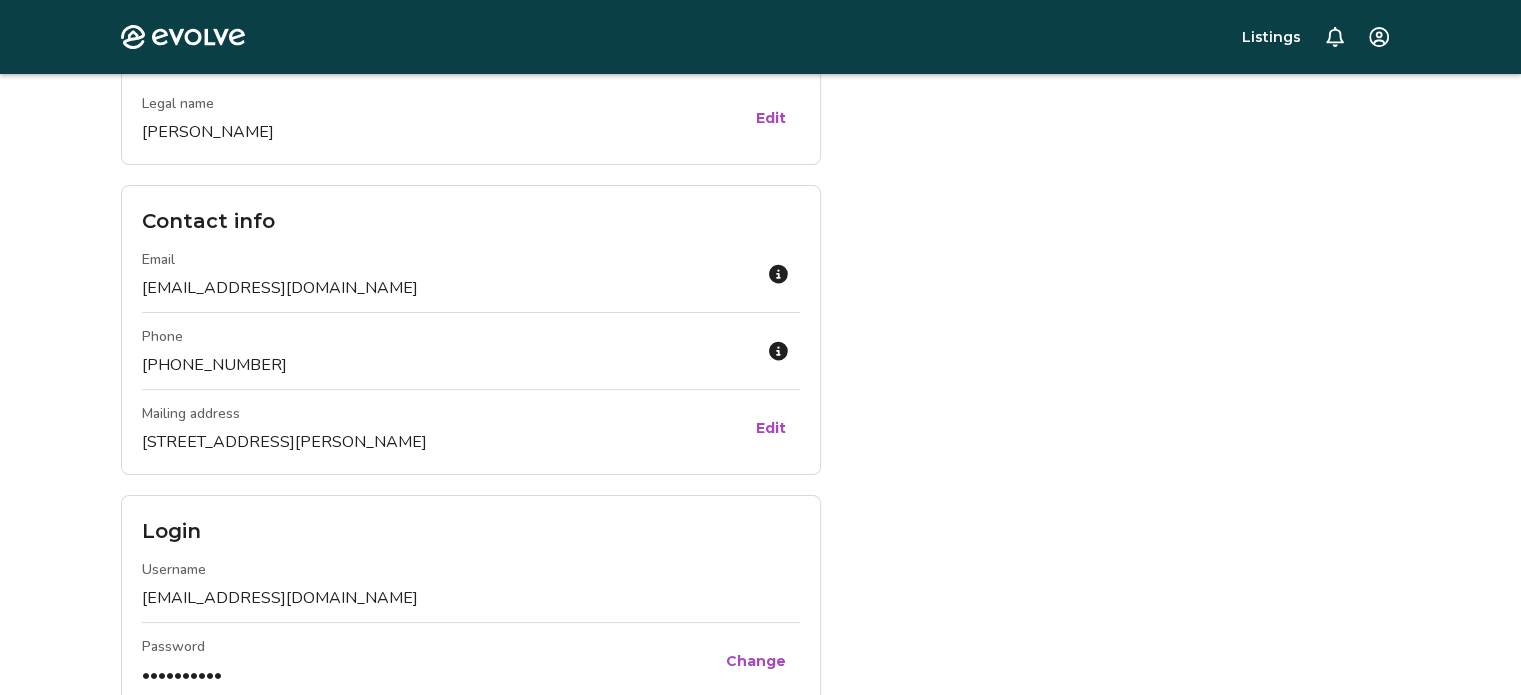scroll, scrollTop: 0, scrollLeft: 0, axis: both 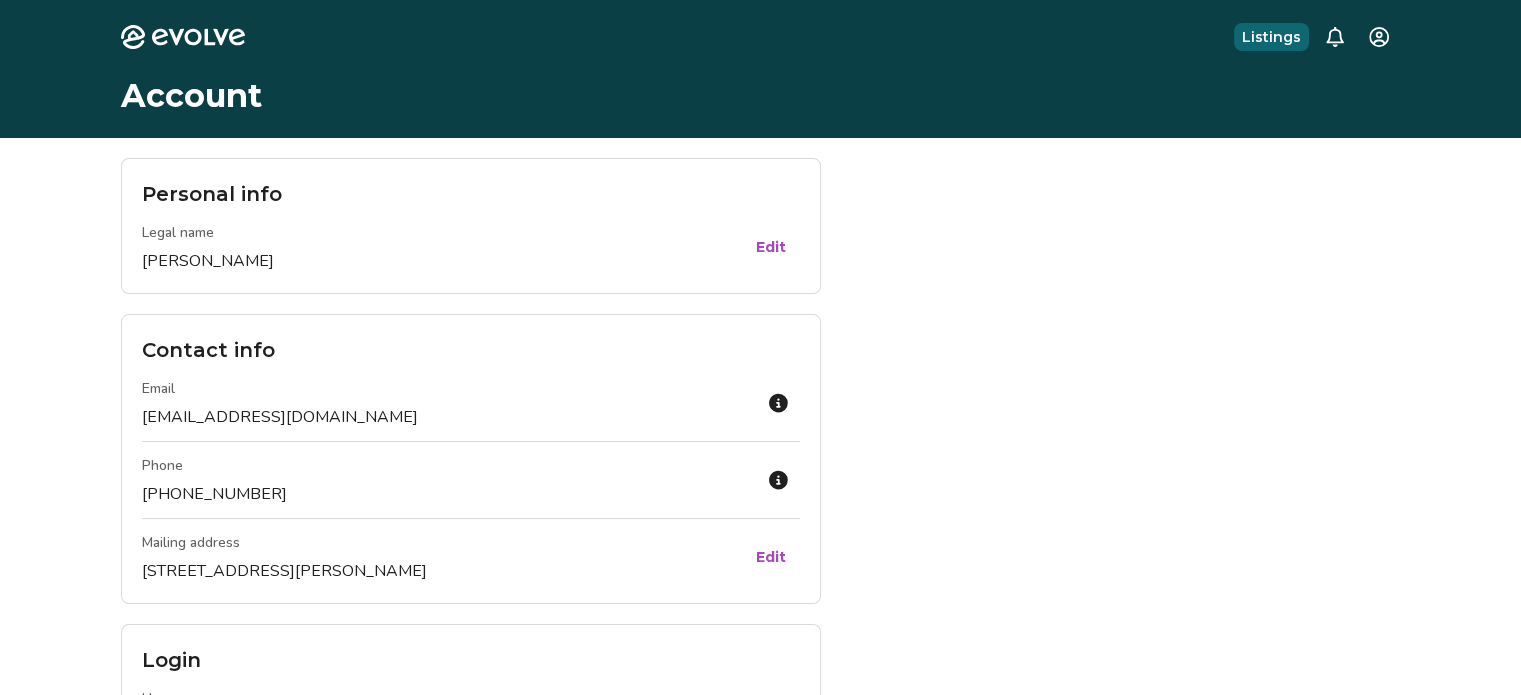 click on "Listings" at bounding box center [1271, 37] 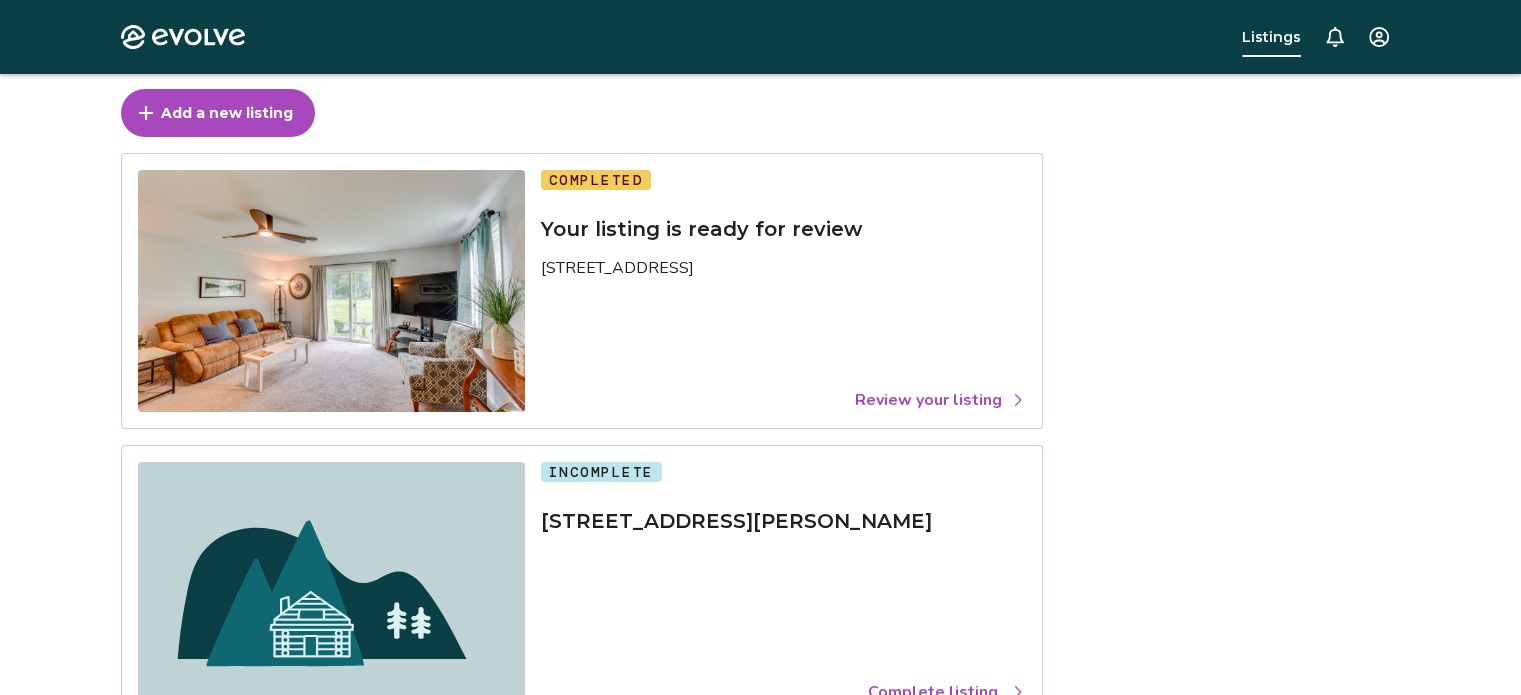 scroll, scrollTop: 0, scrollLeft: 0, axis: both 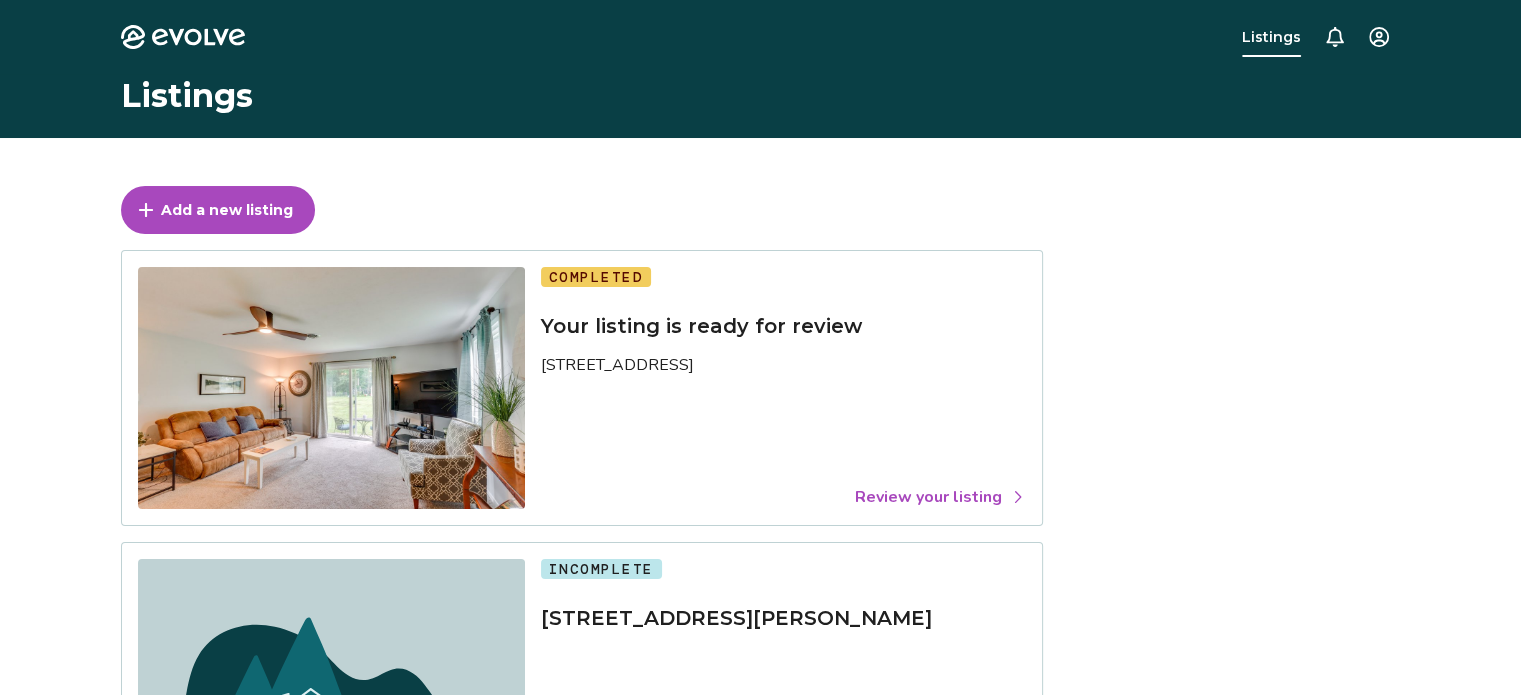 click 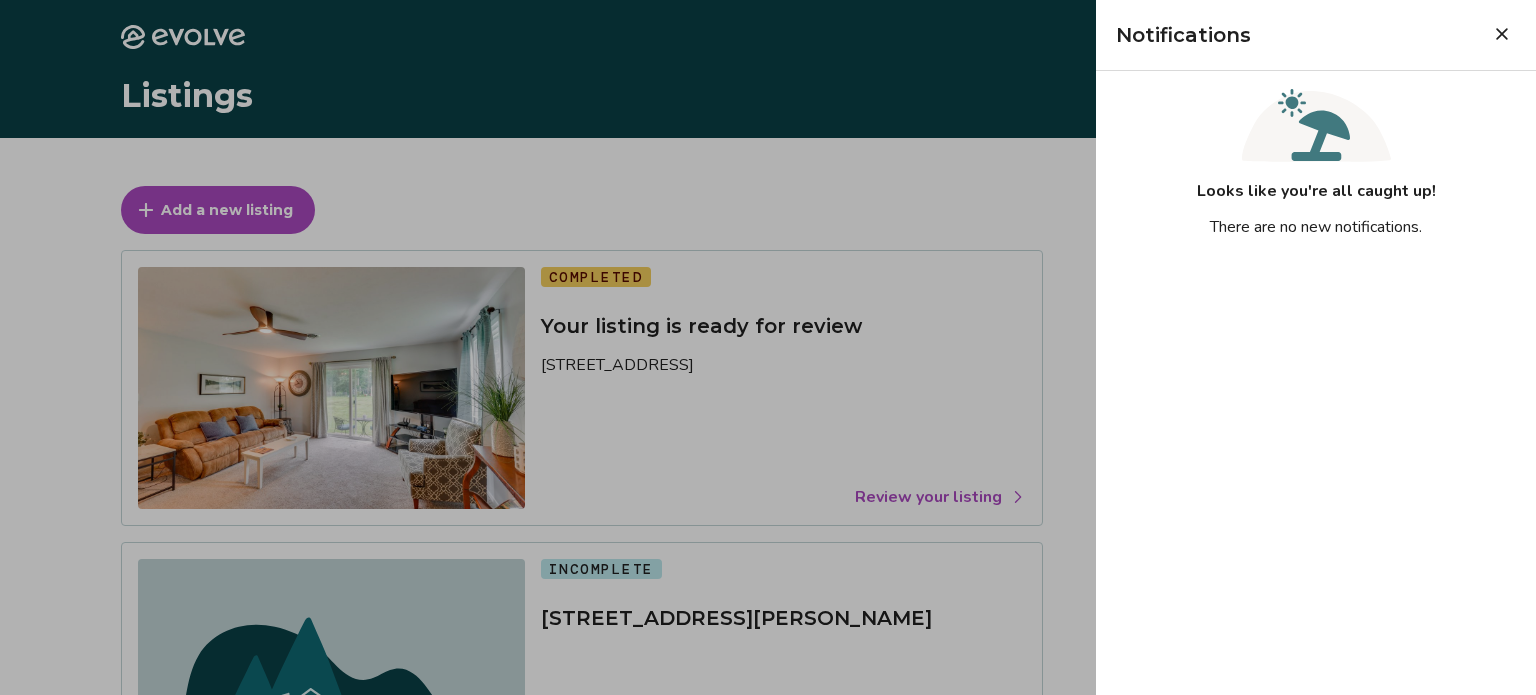 click 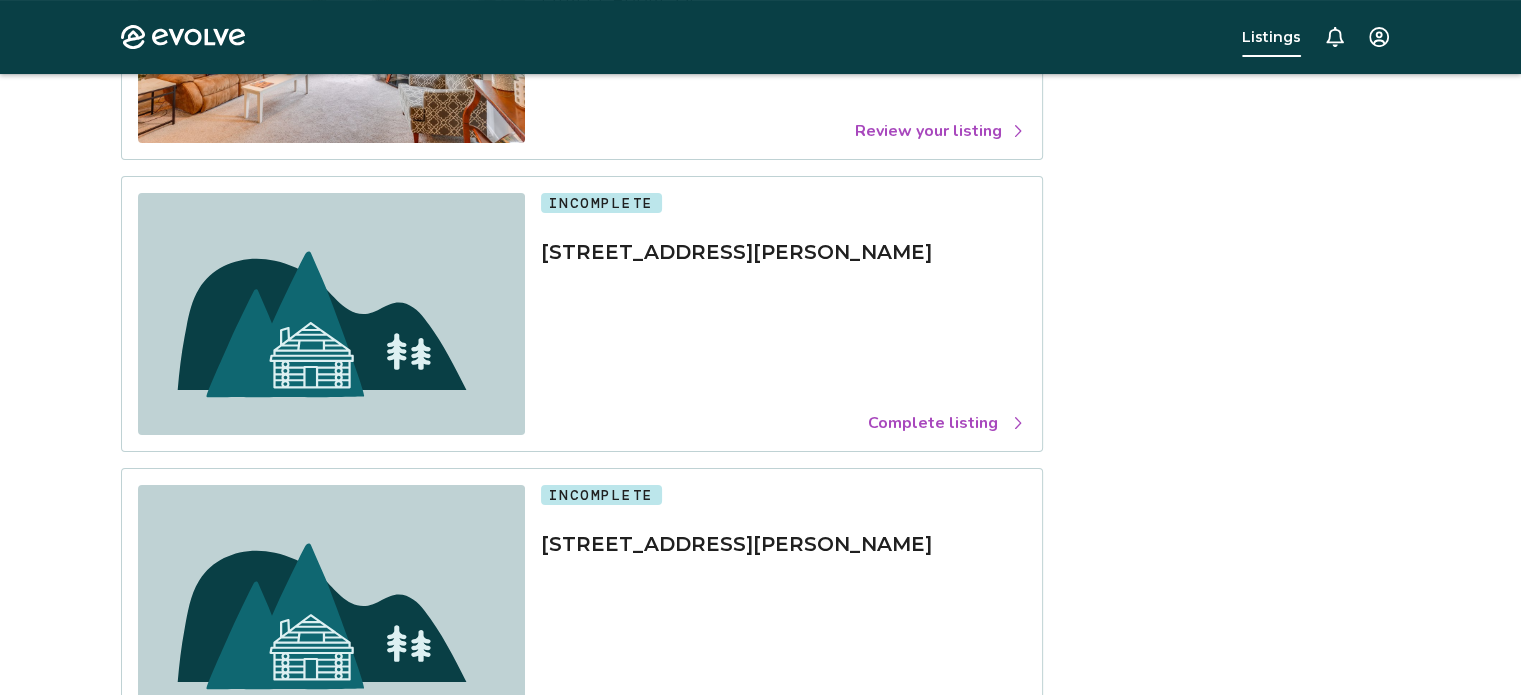 scroll, scrollTop: 0, scrollLeft: 0, axis: both 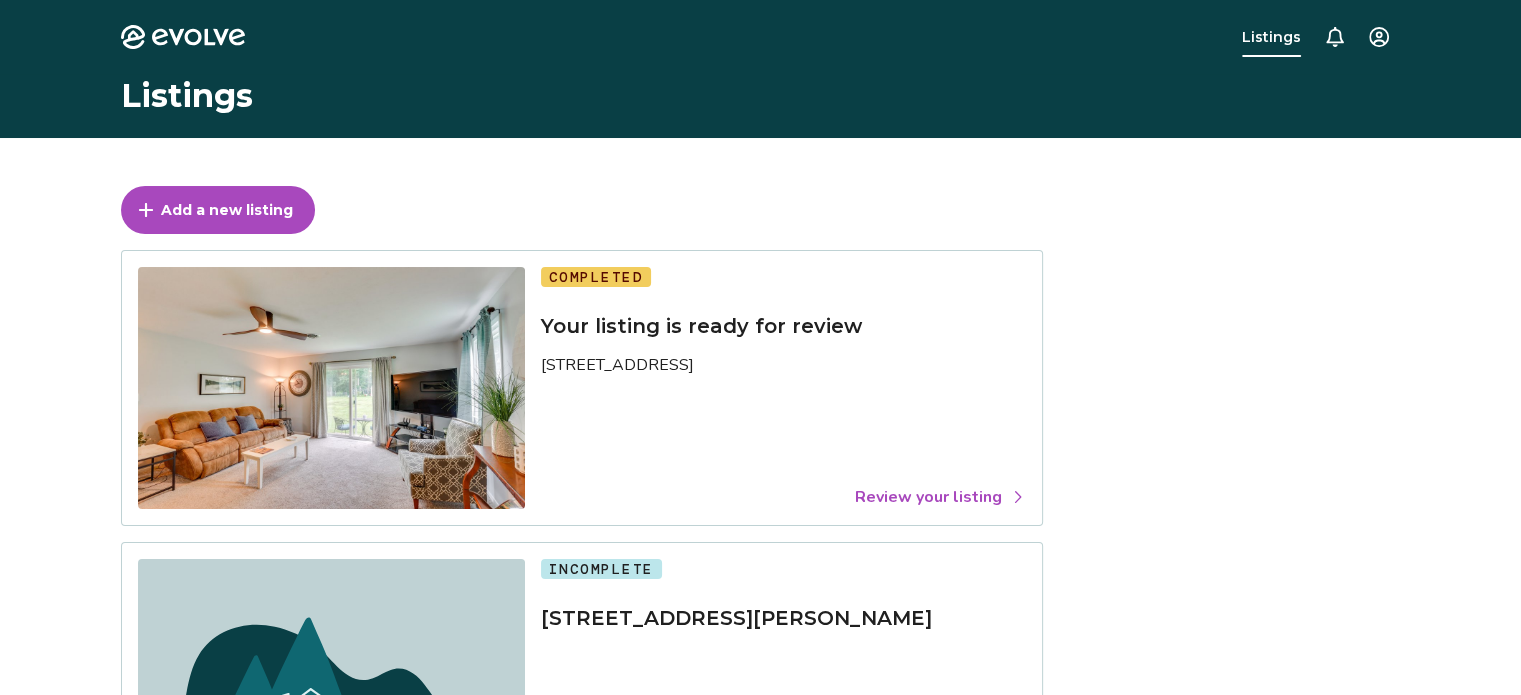 click on "Review your listing" at bounding box center (940, 497) 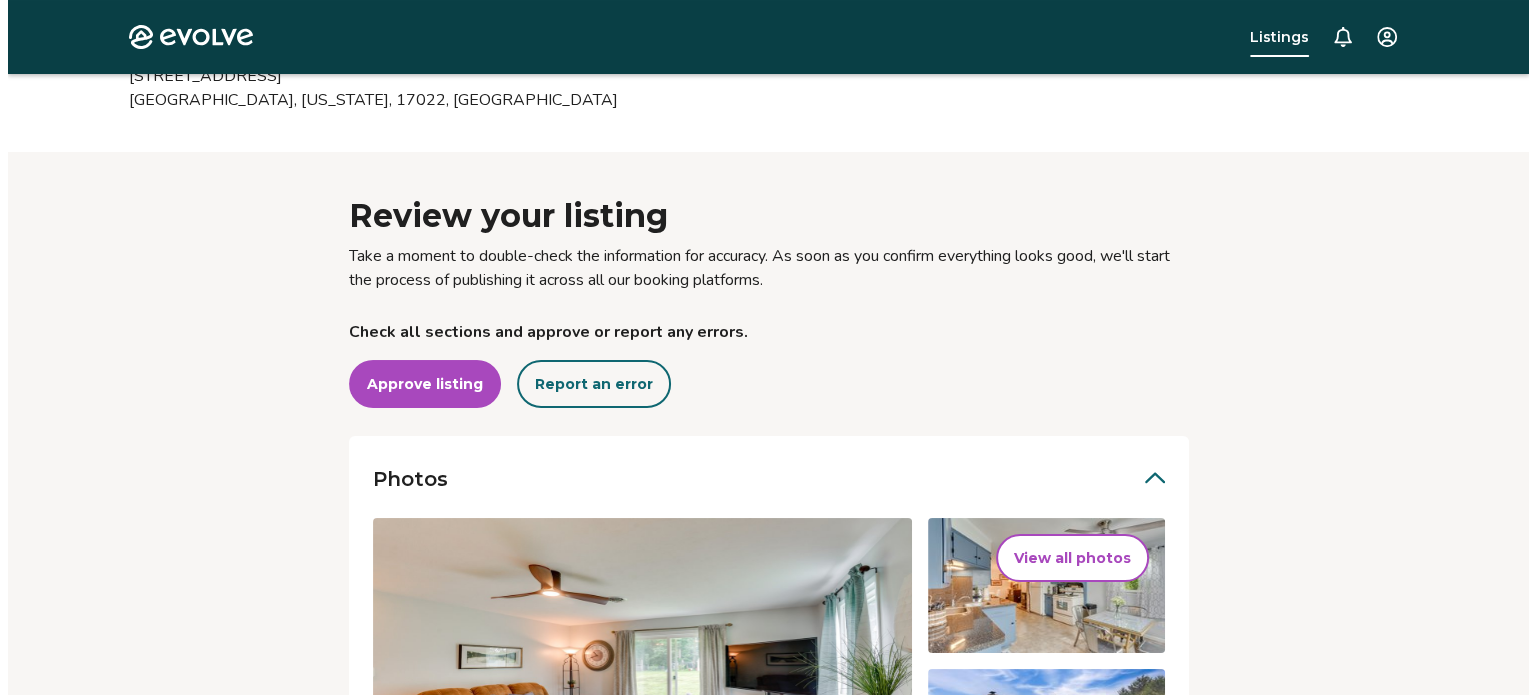 scroll, scrollTop: 129, scrollLeft: 0, axis: vertical 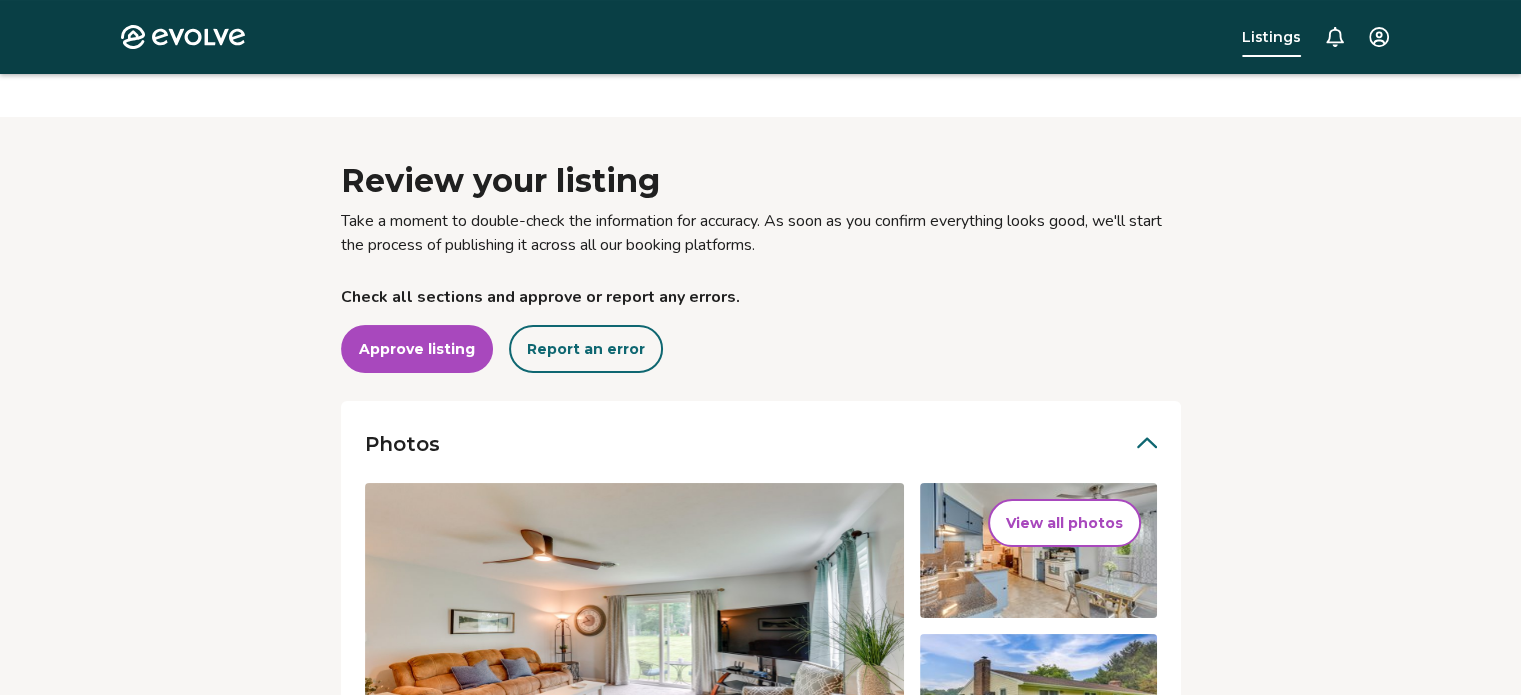 click on "Approve listing" at bounding box center [417, 349] 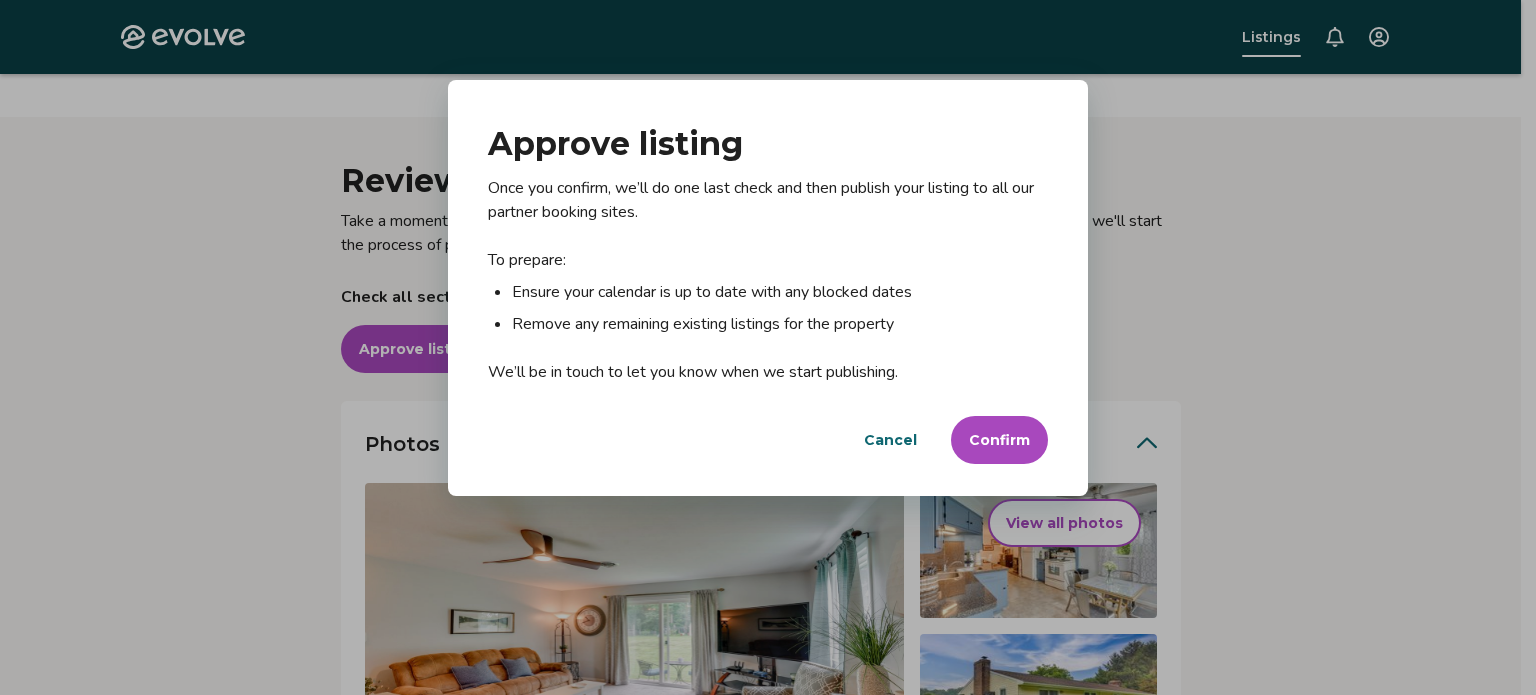 click on "Confirm" at bounding box center (999, 440) 